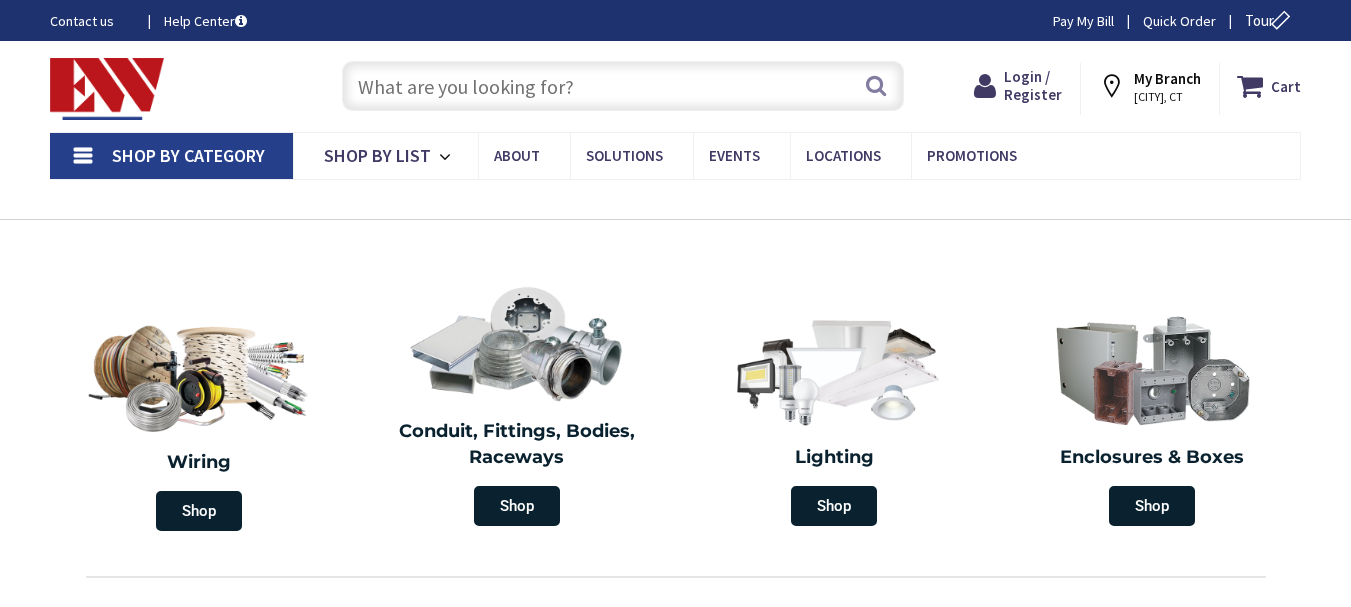 click at bounding box center [623, 86] 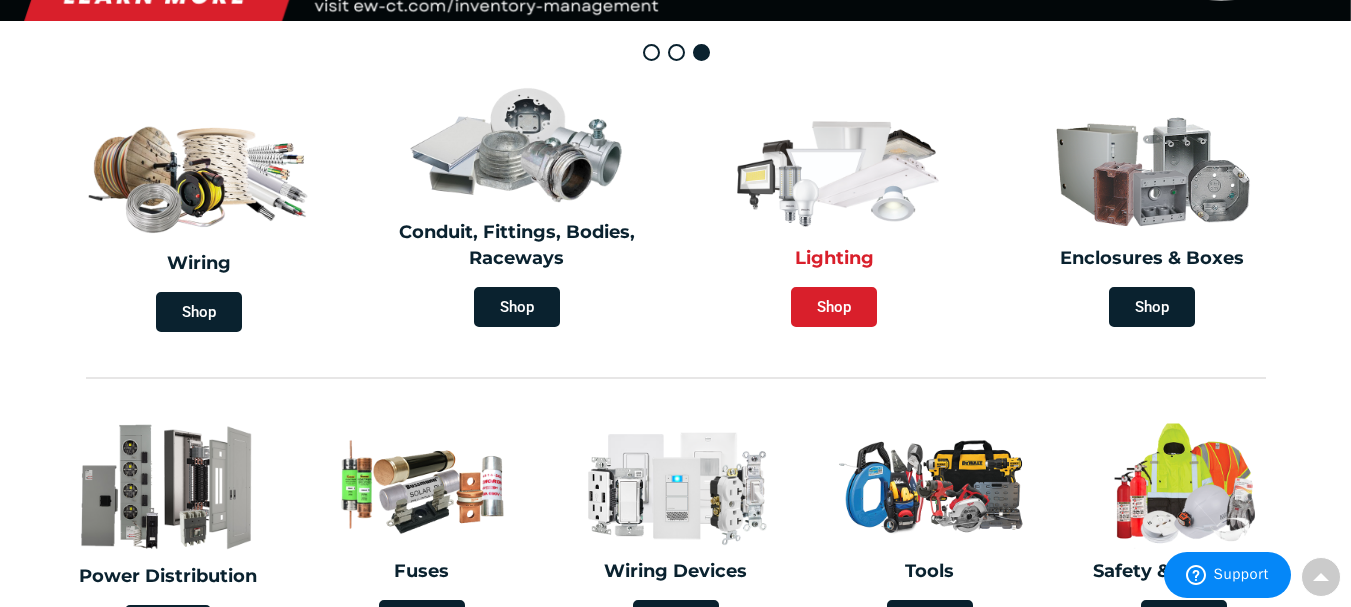 scroll, scrollTop: 600, scrollLeft: 0, axis: vertical 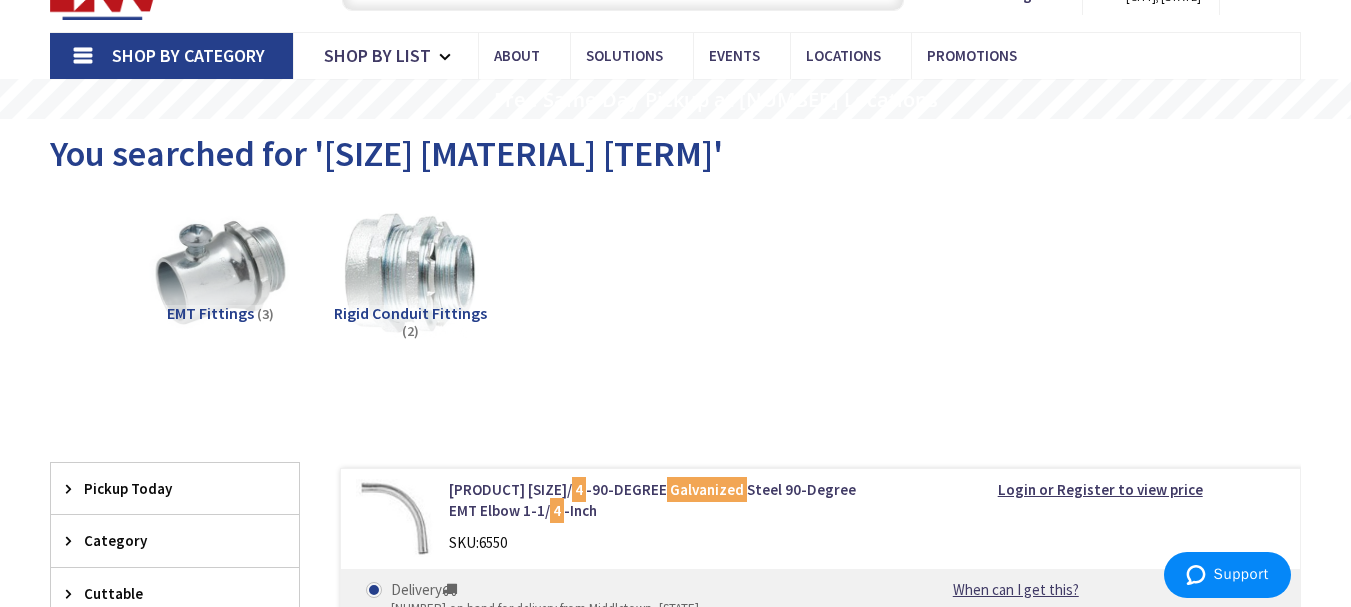 click on "EMT Fittings
(3)
Rigid Conduit Fittings
(2)" at bounding box center (675, 290) 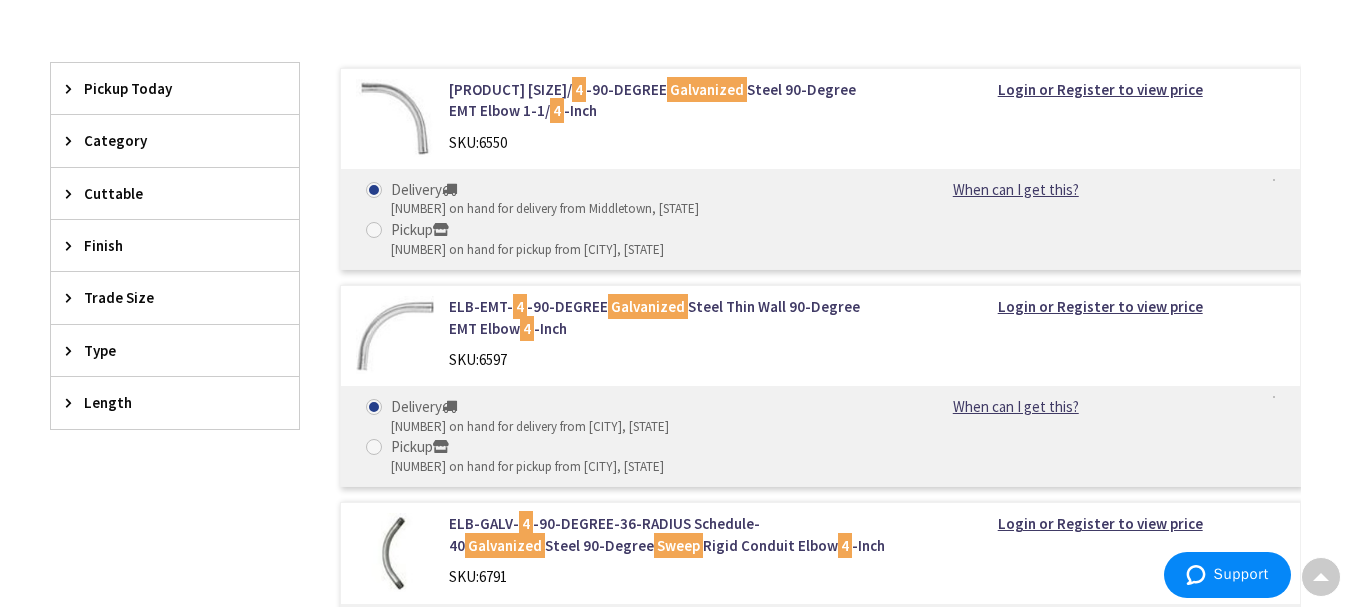 scroll, scrollTop: 0, scrollLeft: 0, axis: both 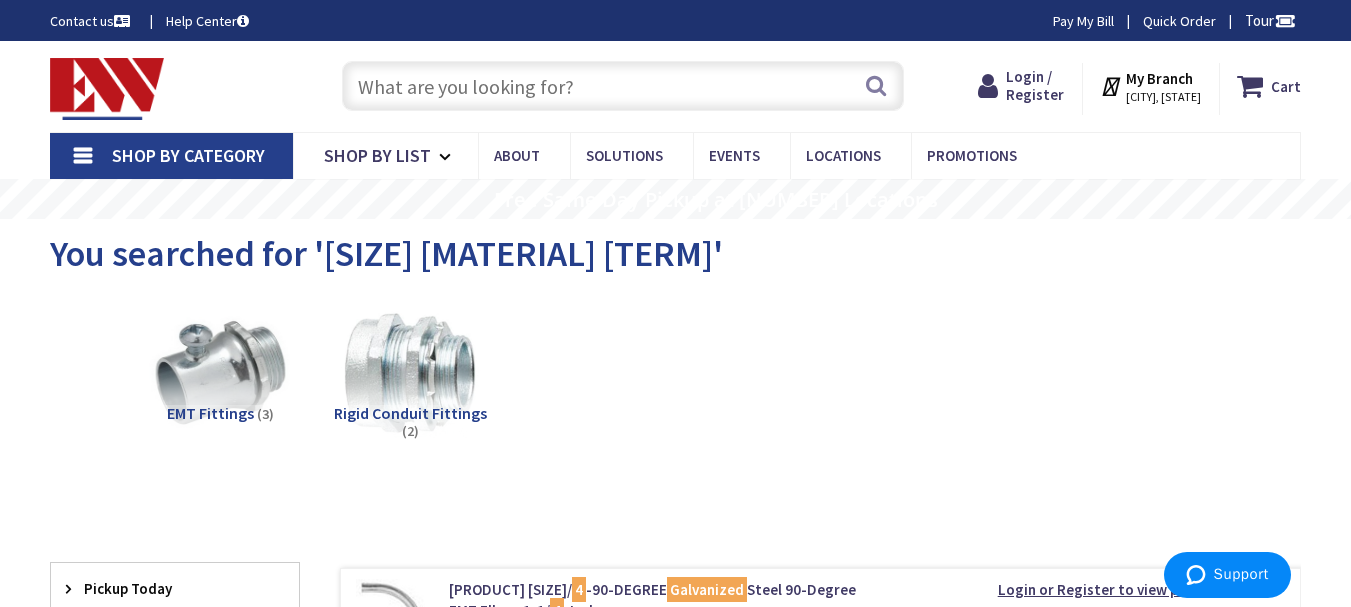 click at bounding box center (623, 86) 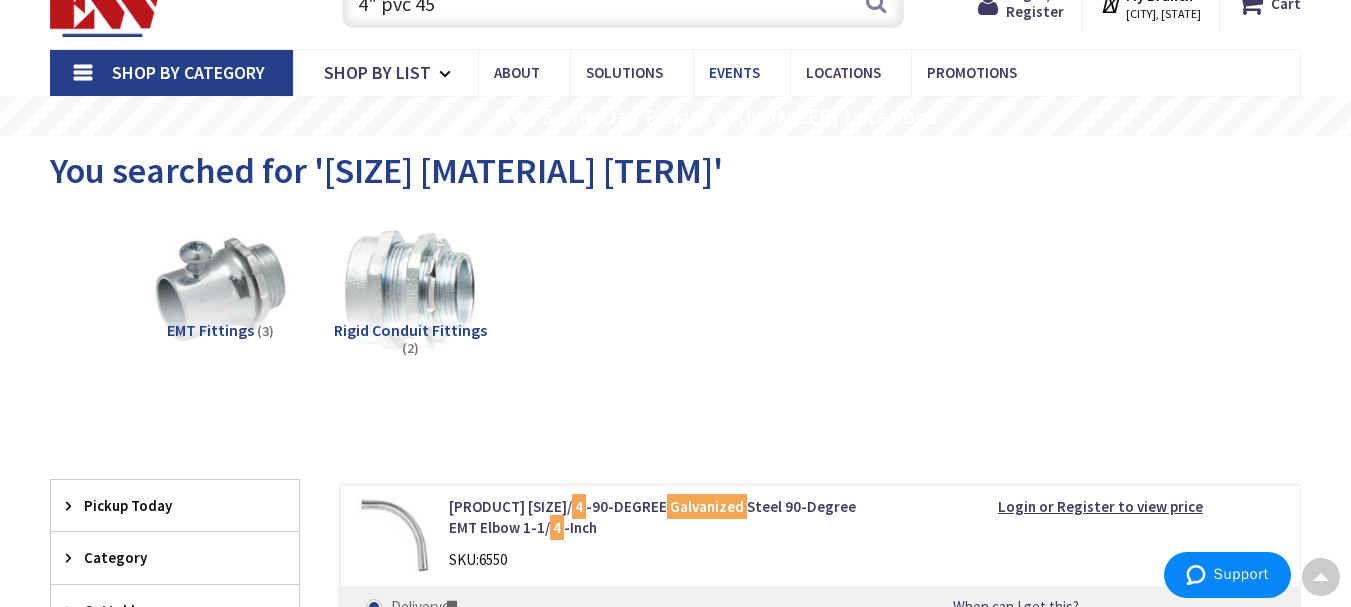 scroll, scrollTop: 0, scrollLeft: 0, axis: both 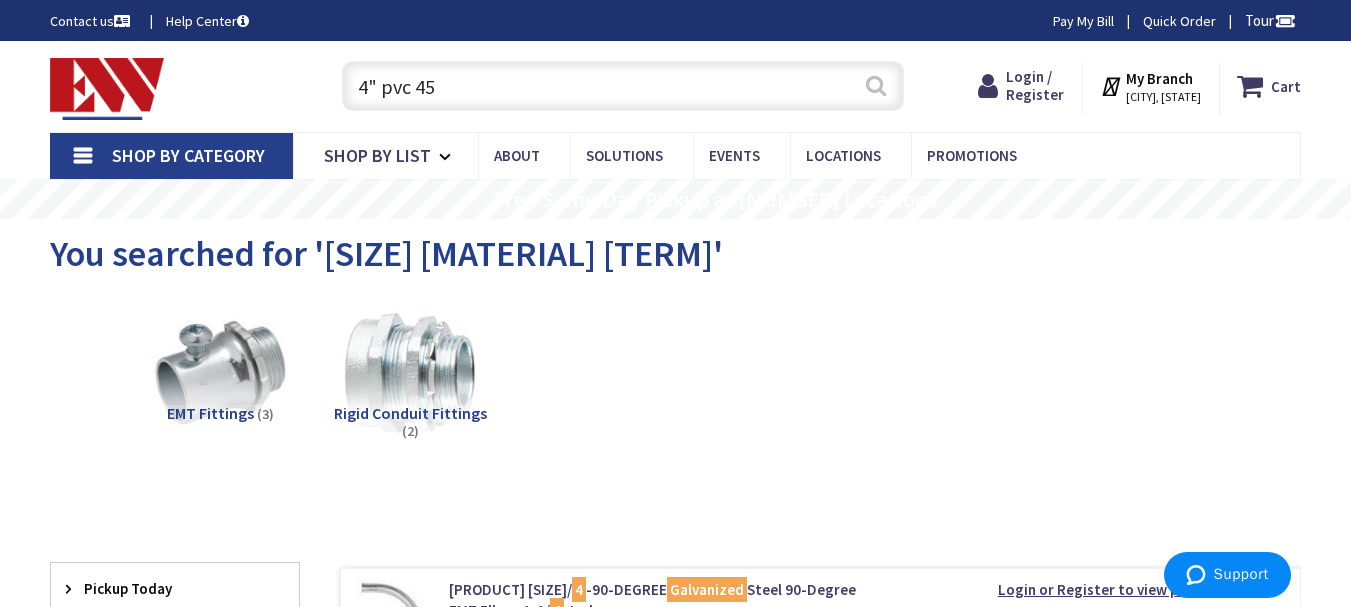 type on "4" pvc 45" 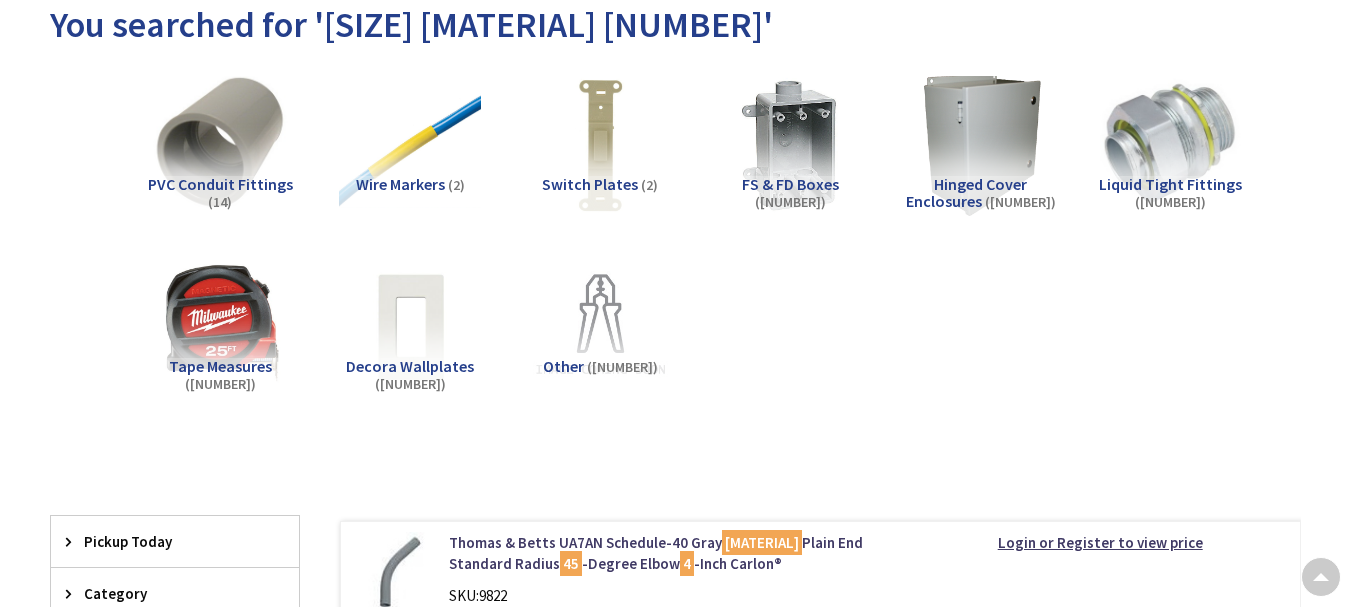 scroll, scrollTop: 400, scrollLeft: 0, axis: vertical 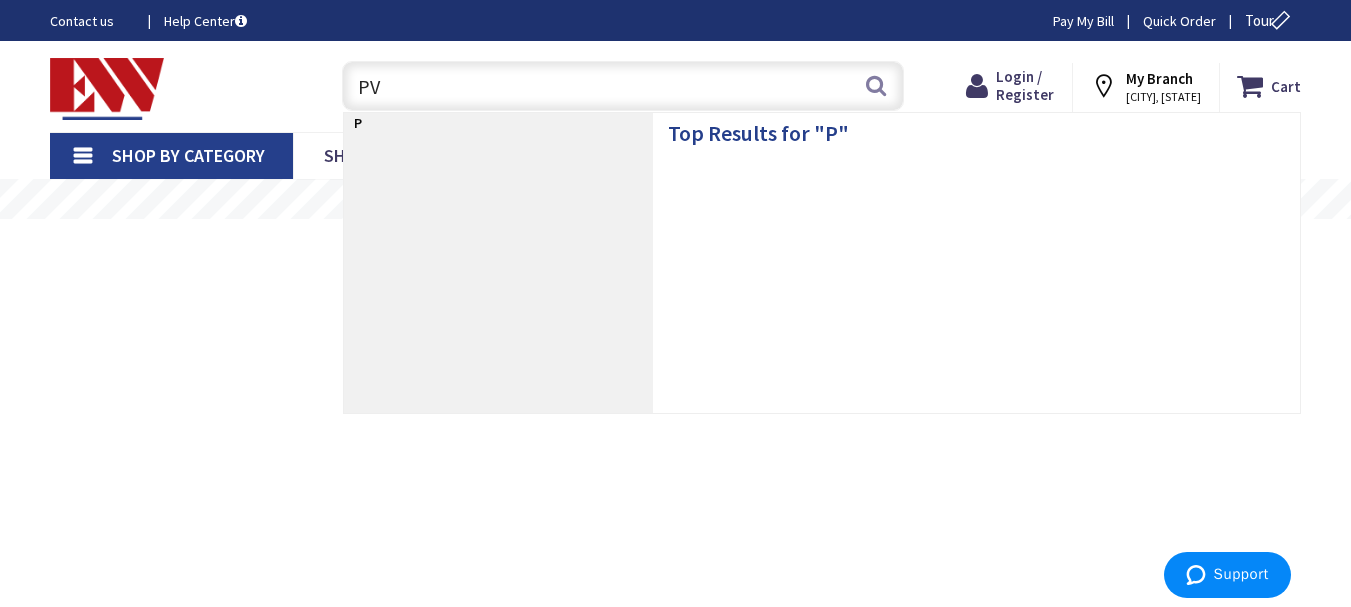 type on "PVC" 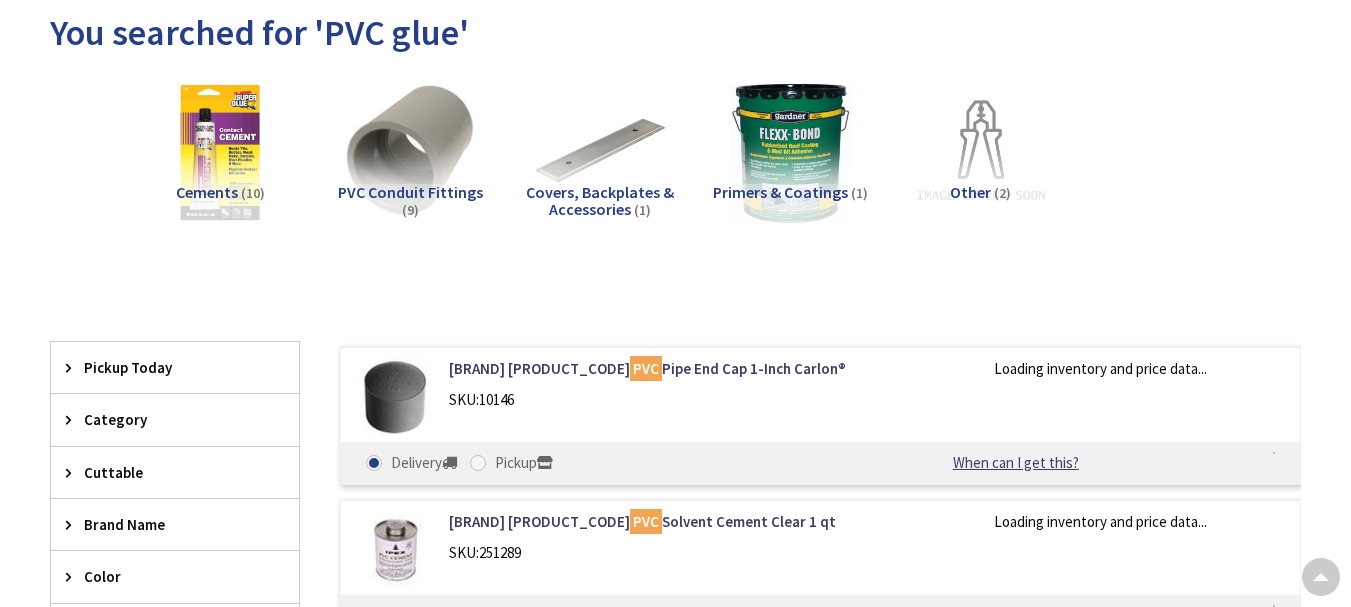 scroll, scrollTop: 300, scrollLeft: 0, axis: vertical 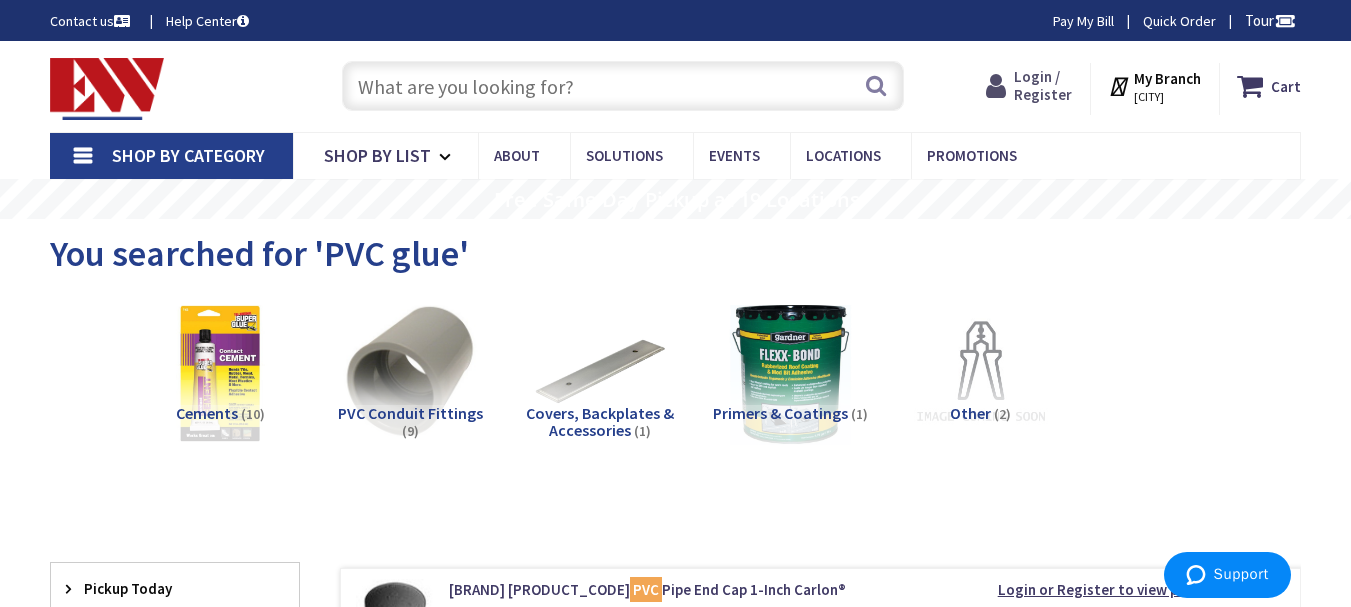 click on "Login / Register" at bounding box center [1043, 85] 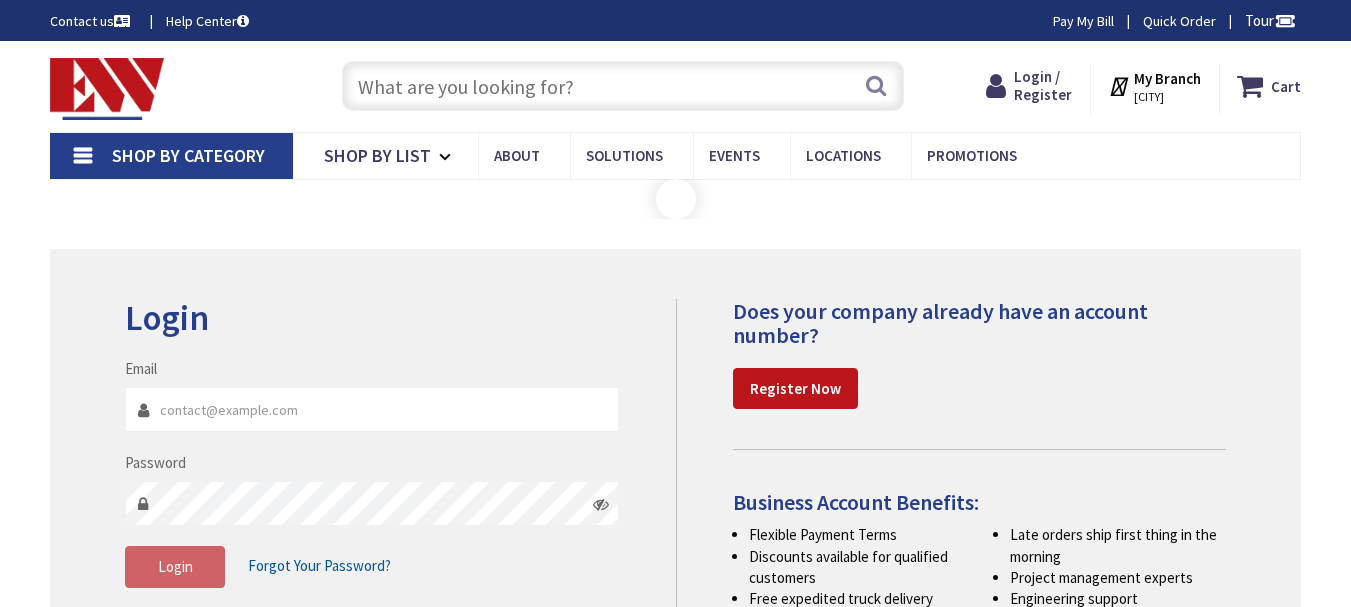 scroll, scrollTop: 0, scrollLeft: 0, axis: both 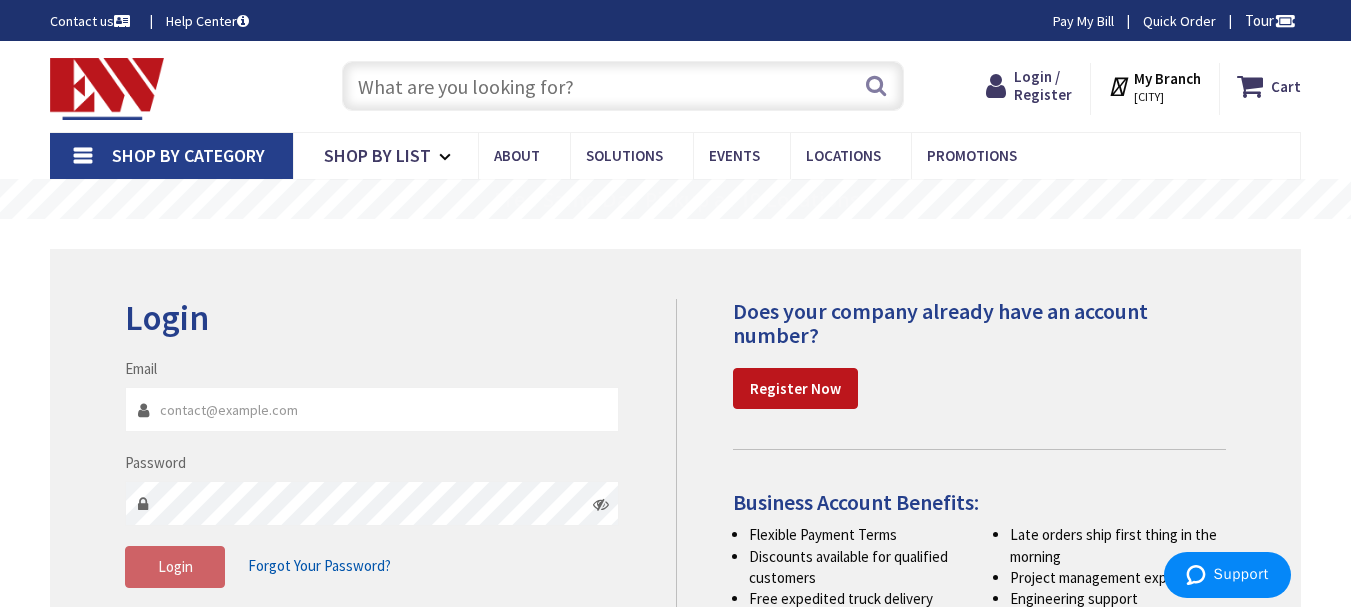click on "Email" at bounding box center [372, 409] 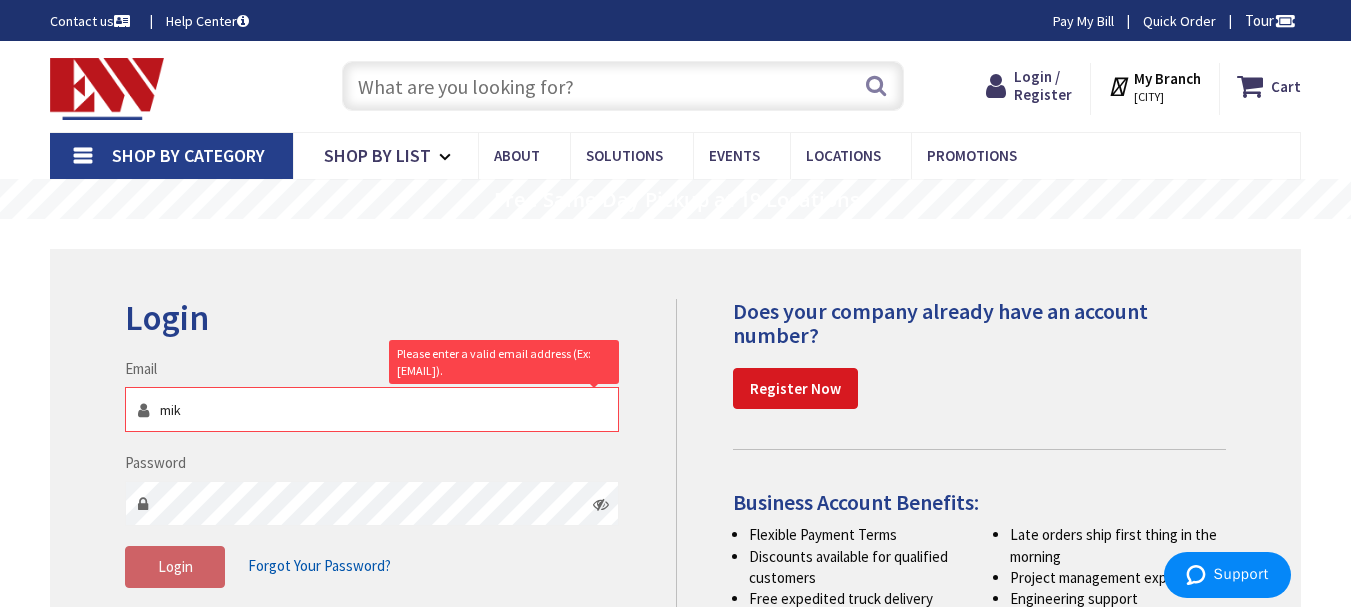 type on "mik" 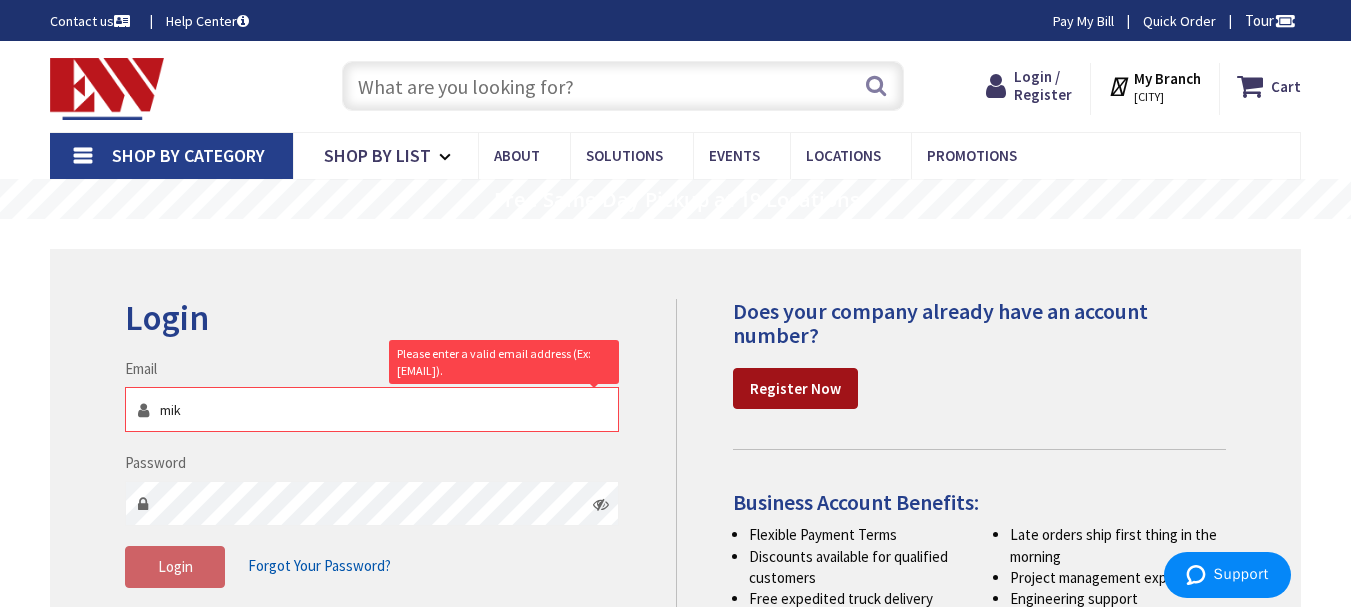 click on "Register Now" at bounding box center (795, 388) 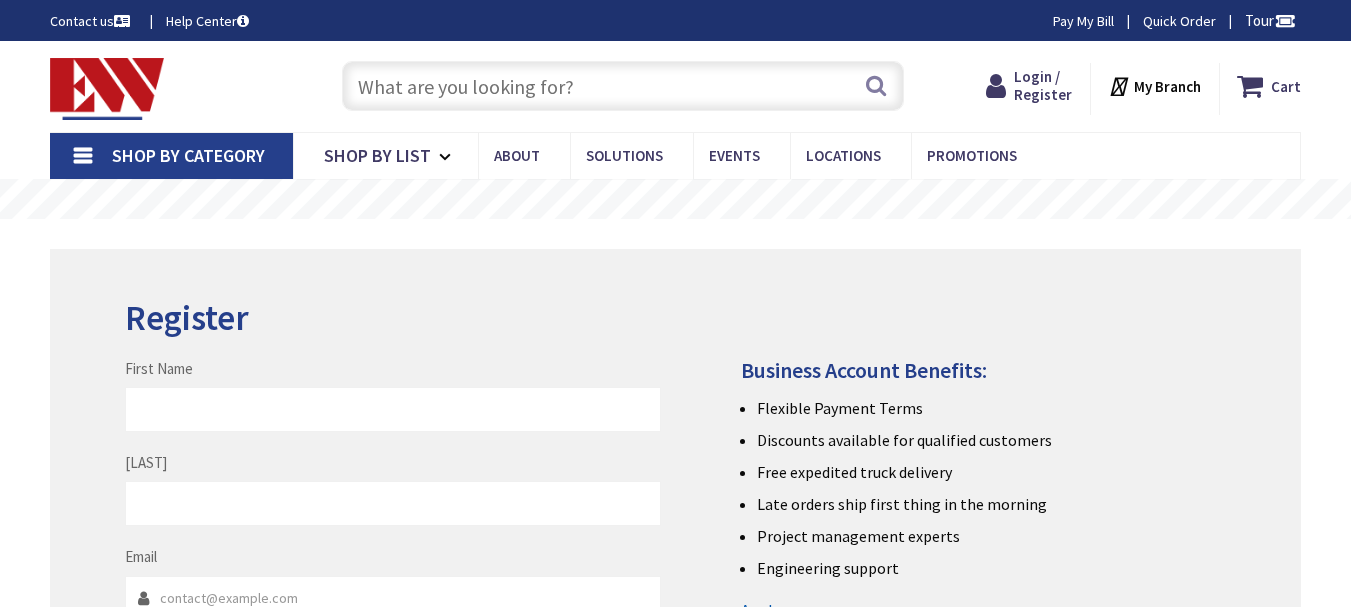 scroll, scrollTop: 0, scrollLeft: 0, axis: both 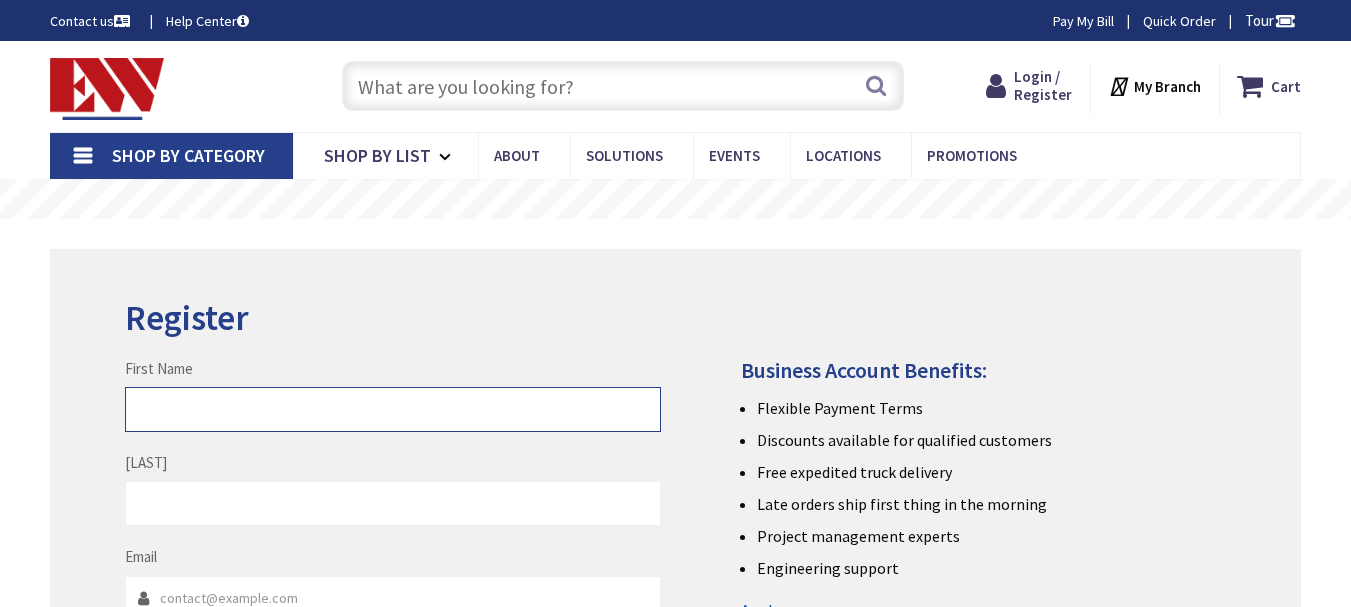 click on "First Name" at bounding box center [392, 409] 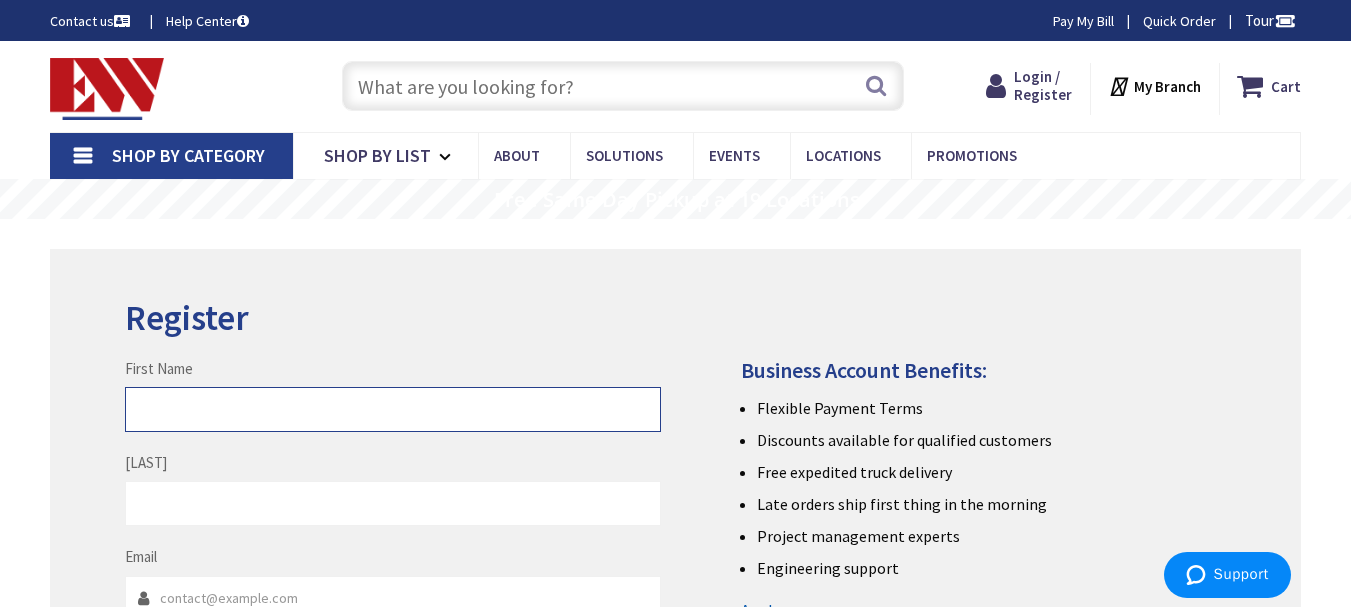 click on "[FIRST]" at bounding box center [392, 409] 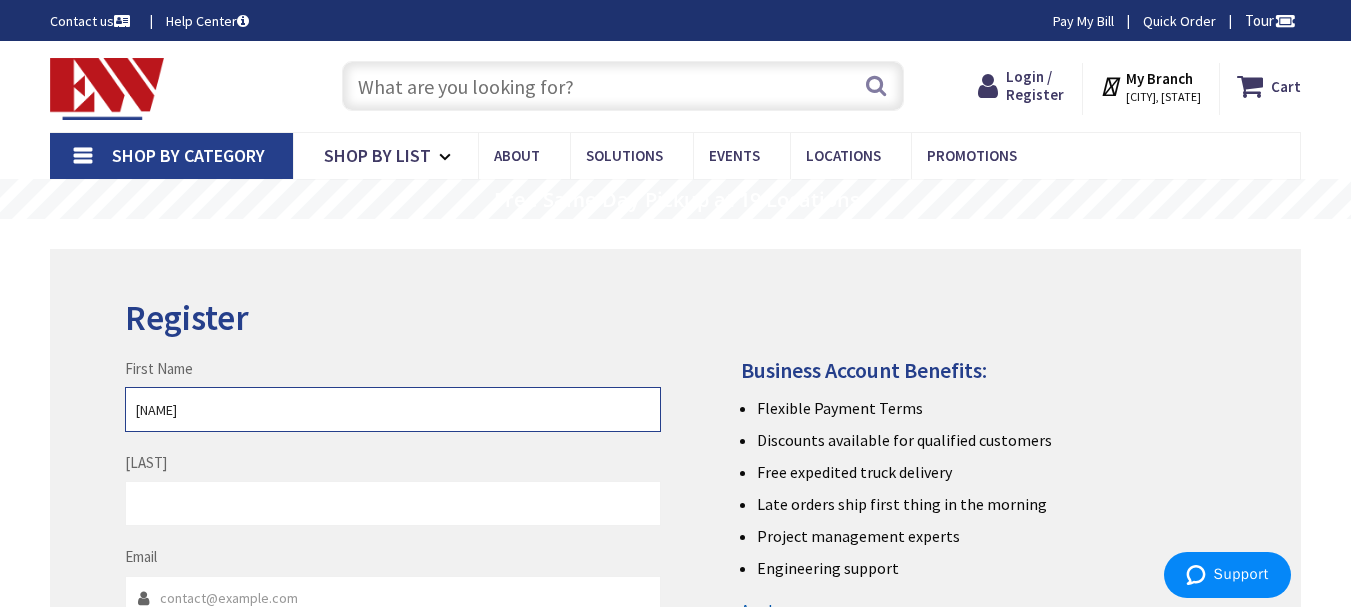 type on "Mike" 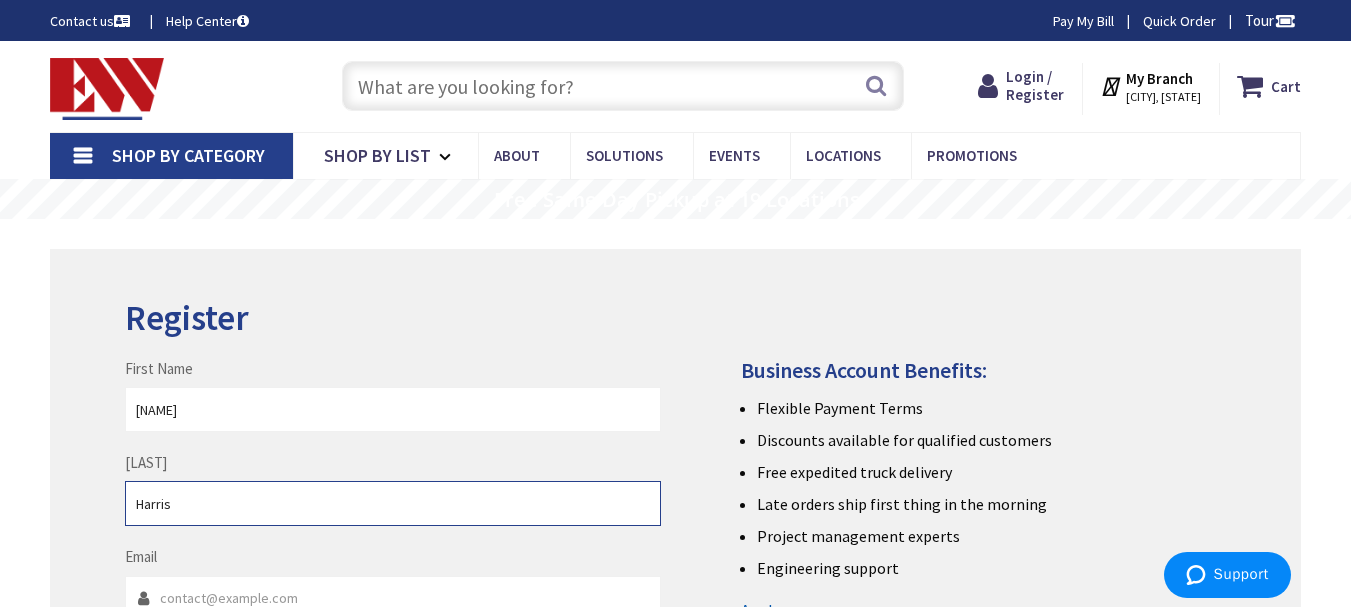 type on "Harris" 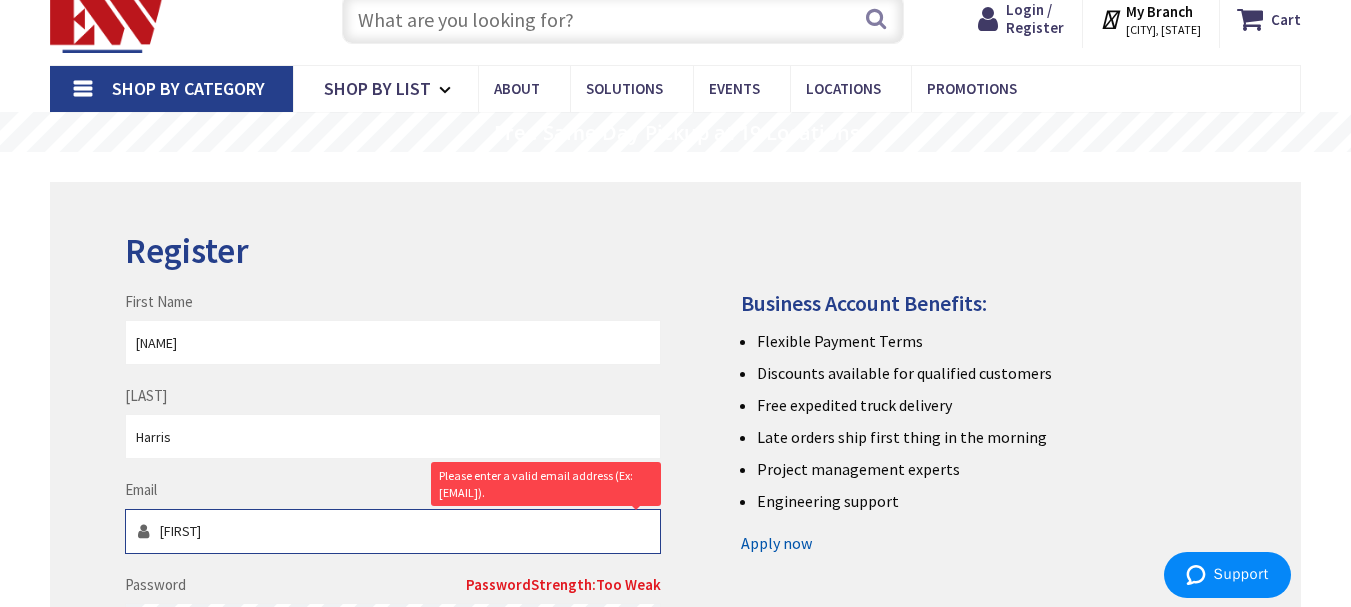 scroll, scrollTop: 100, scrollLeft: 0, axis: vertical 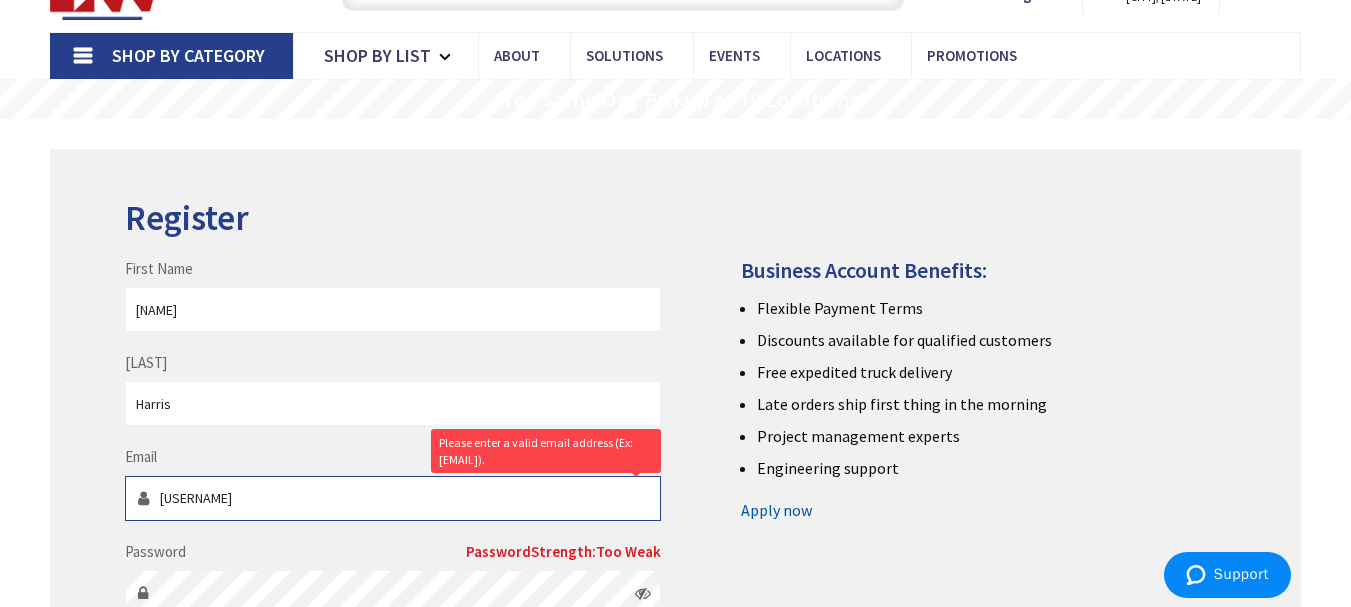 type on "mikeh@guerreraconstruction.com" 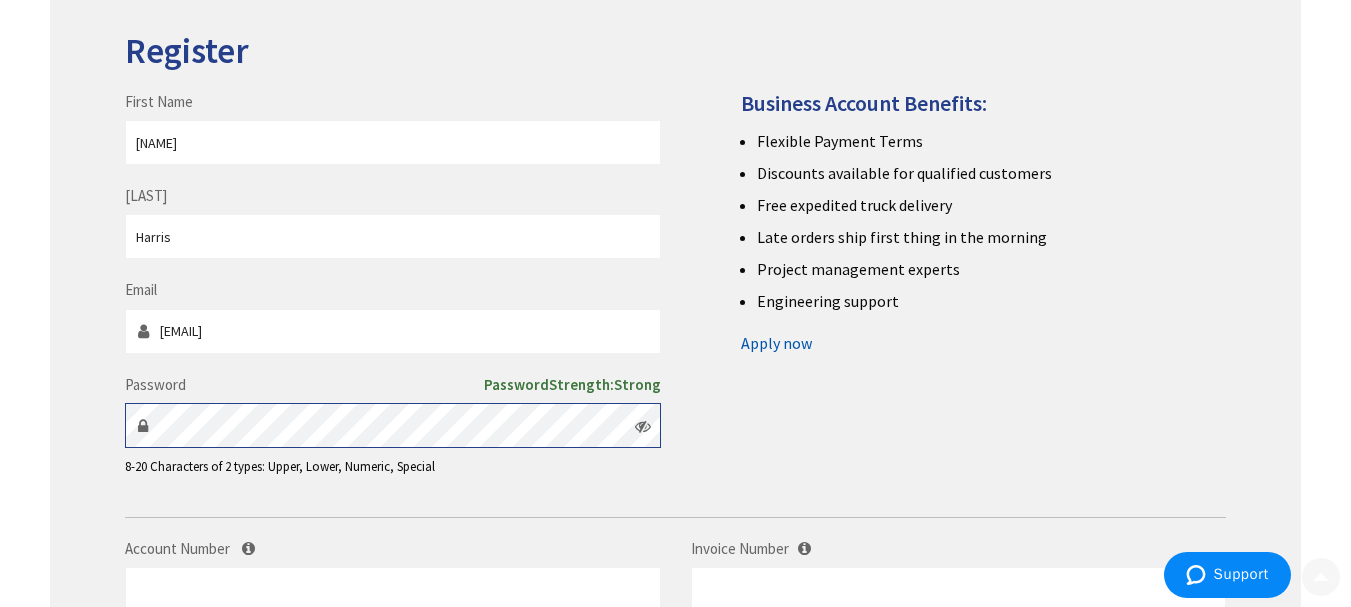 scroll, scrollTop: 400, scrollLeft: 0, axis: vertical 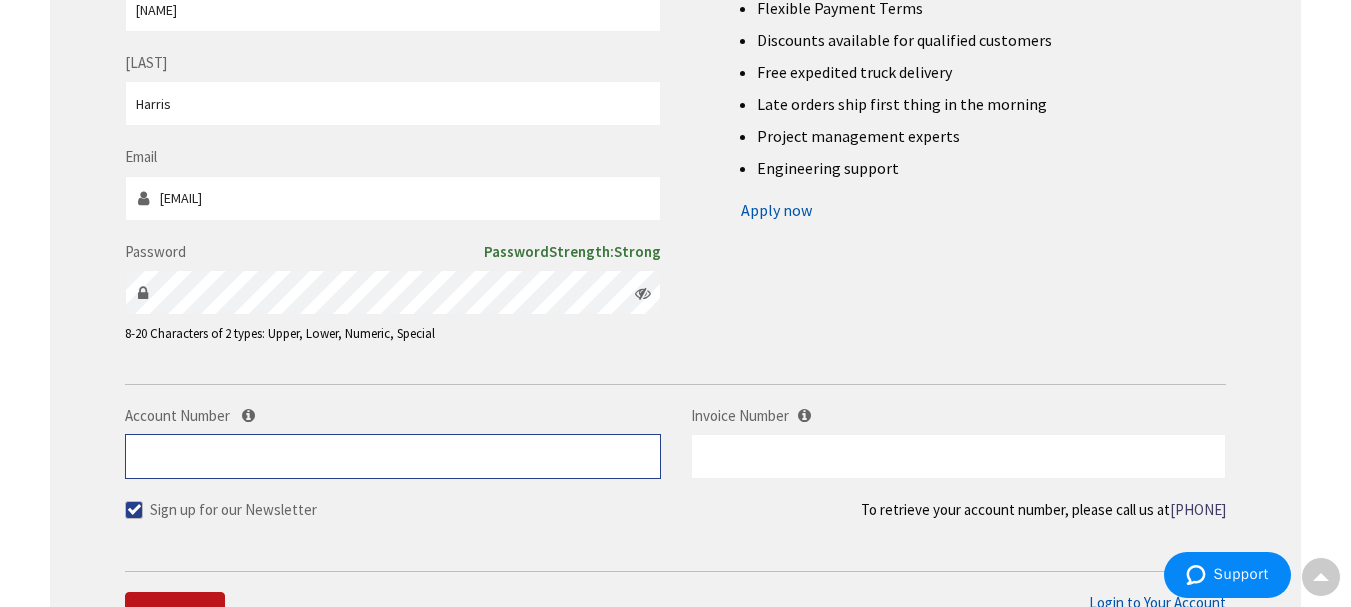click on "Account Number" at bounding box center (392, 456) 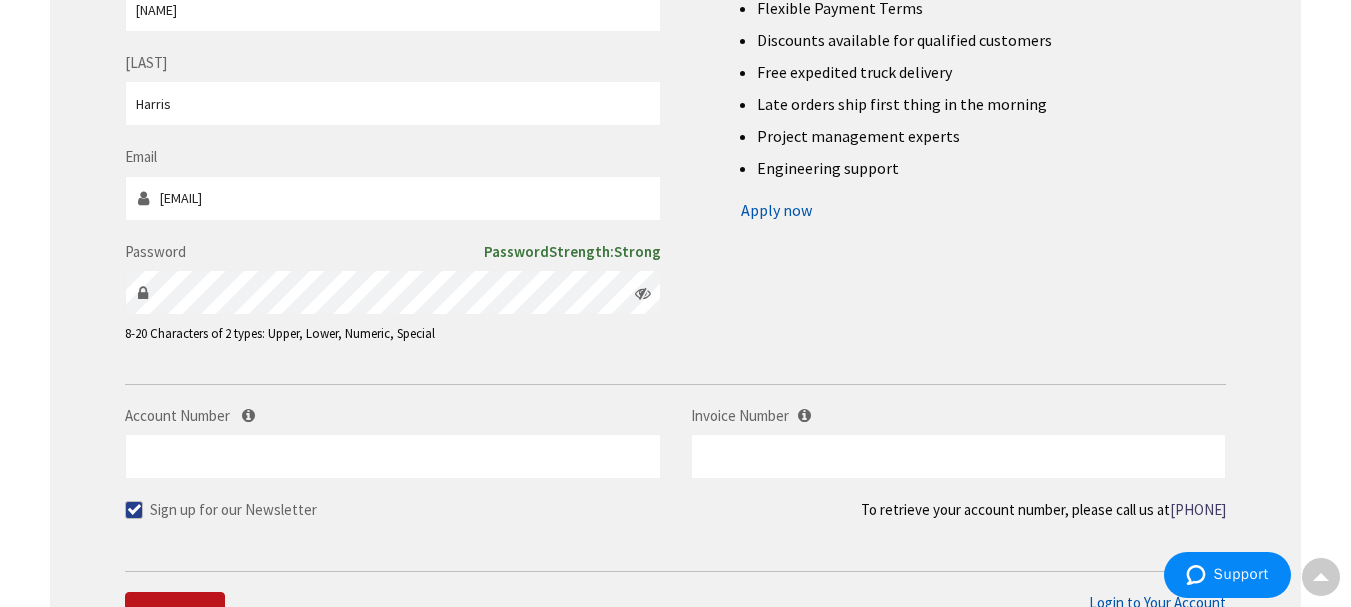 click on "First Name
Mike
Last Name
Harris
Email
mikeh@guerreraconstruction.com
Password
Password  Strong" at bounding box center (675, 131) 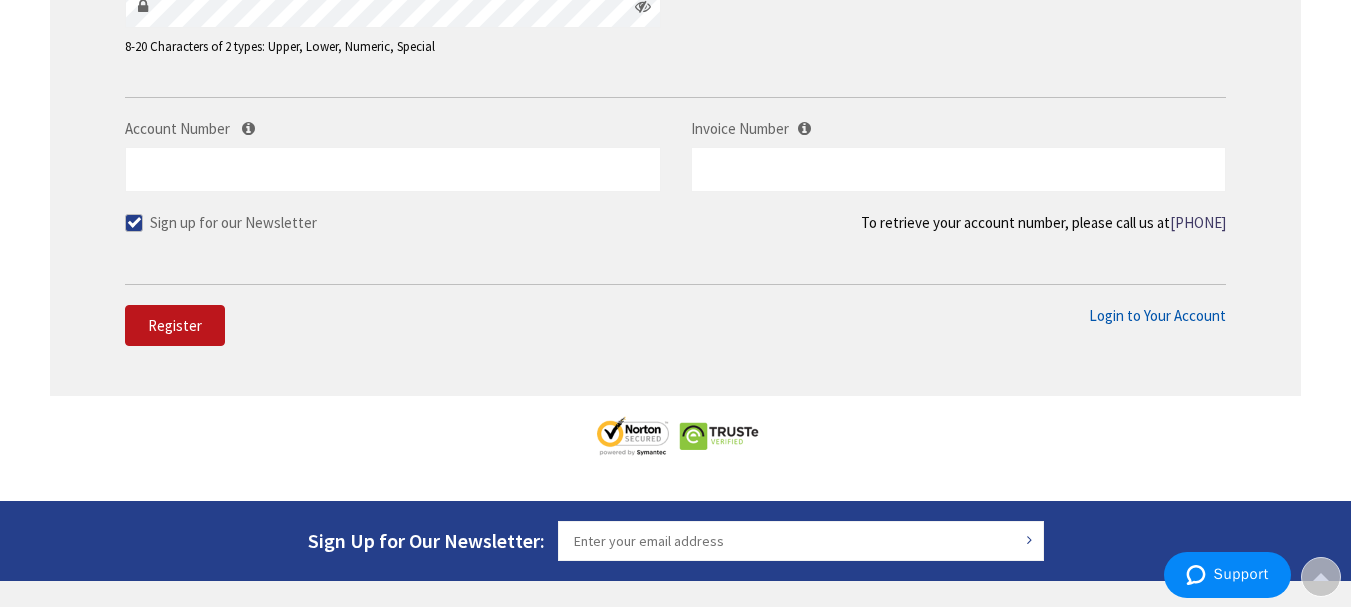 scroll, scrollTop: 700, scrollLeft: 0, axis: vertical 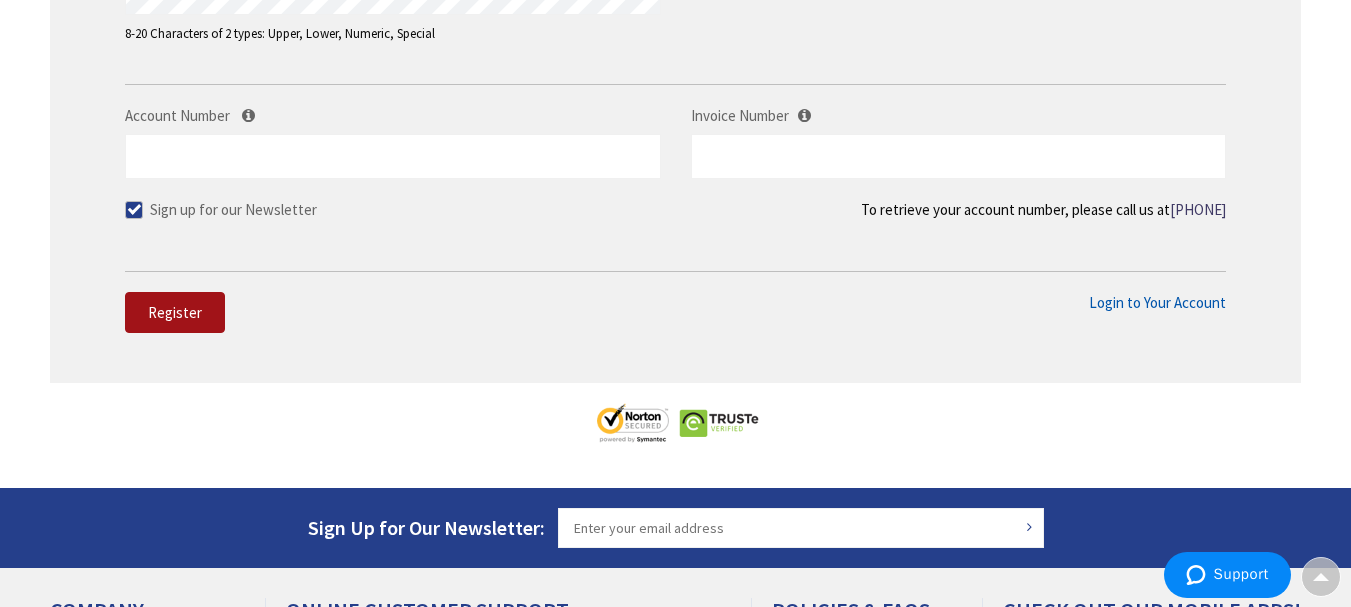 click on "Register" at bounding box center [175, 313] 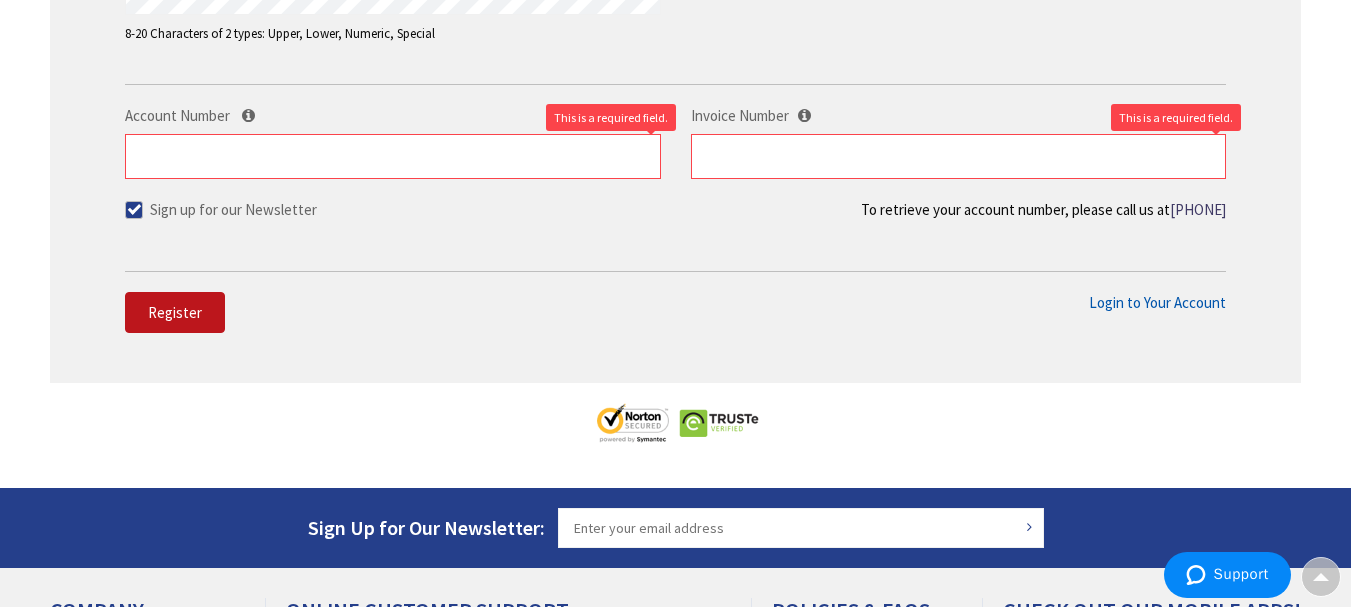 drag, startPoint x: 646, startPoint y: 266, endPoint x: 658, endPoint y: 261, distance: 13 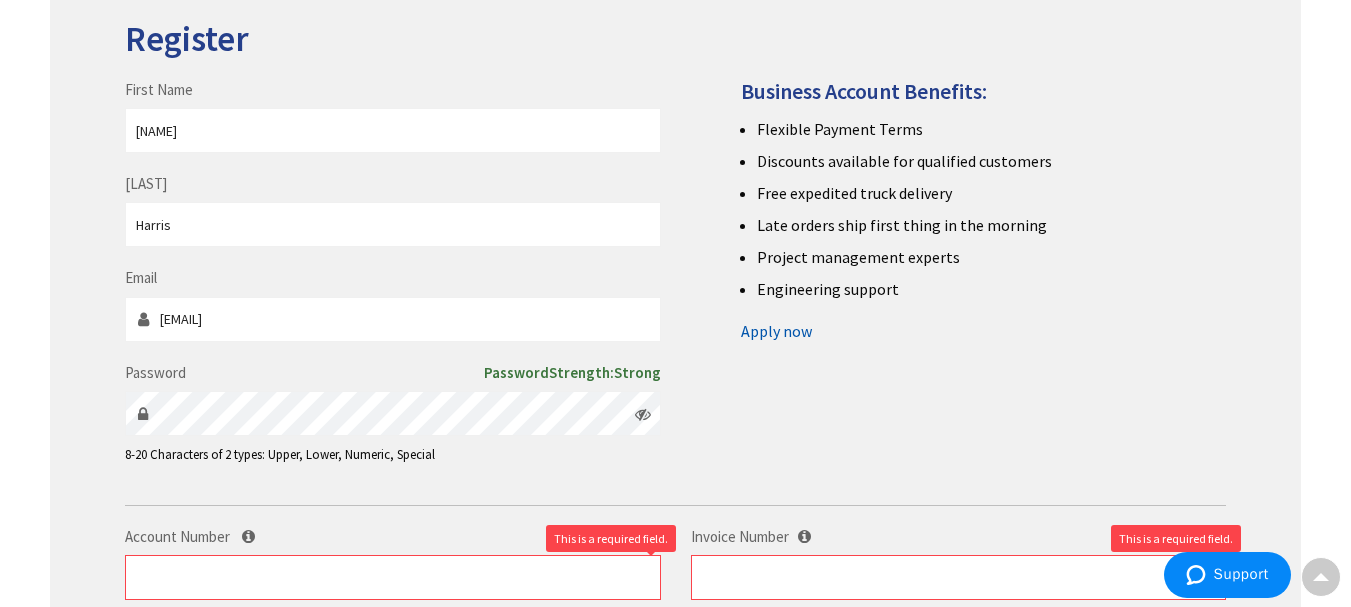 scroll, scrollTop: 500, scrollLeft: 0, axis: vertical 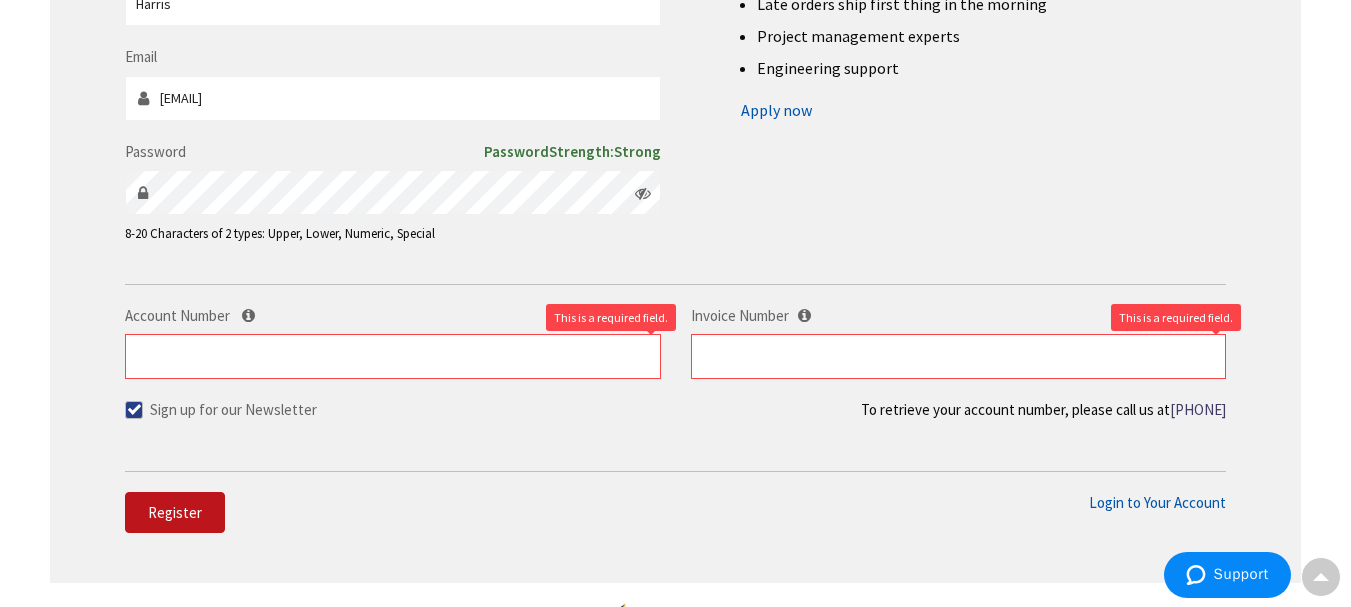 click at bounding box center (134, 410) 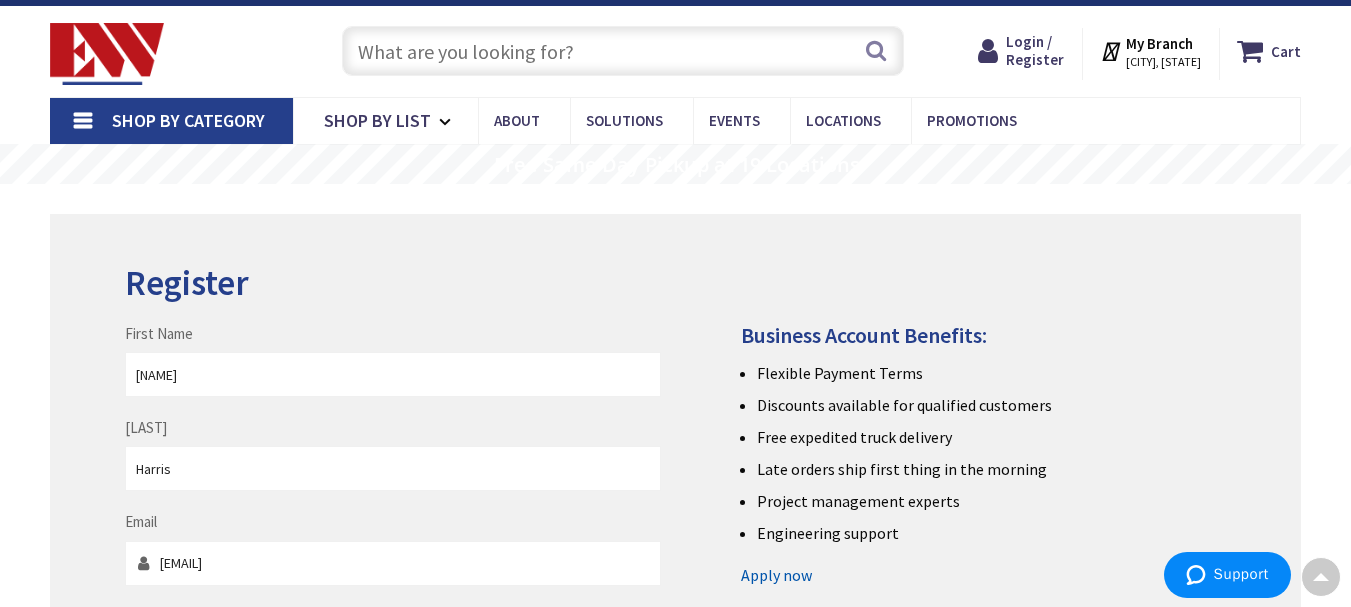 scroll, scrollTop: 0, scrollLeft: 0, axis: both 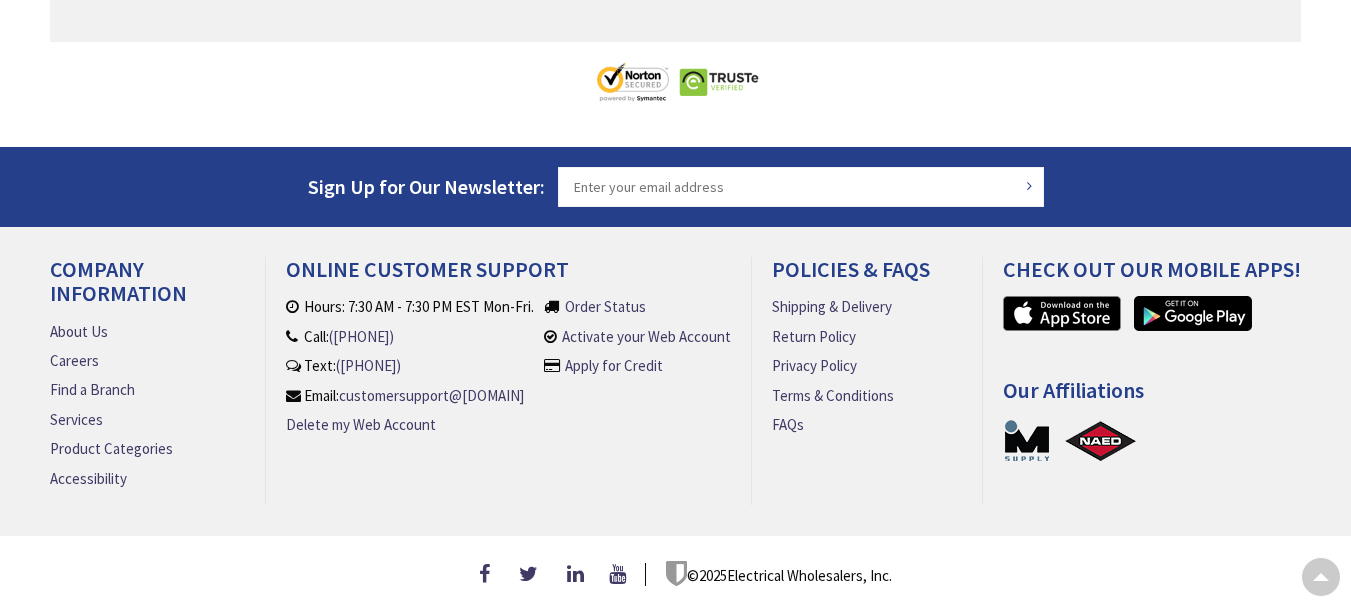drag, startPoint x: 567, startPoint y: 319, endPoint x: 561, endPoint y: 335, distance: 17.088007 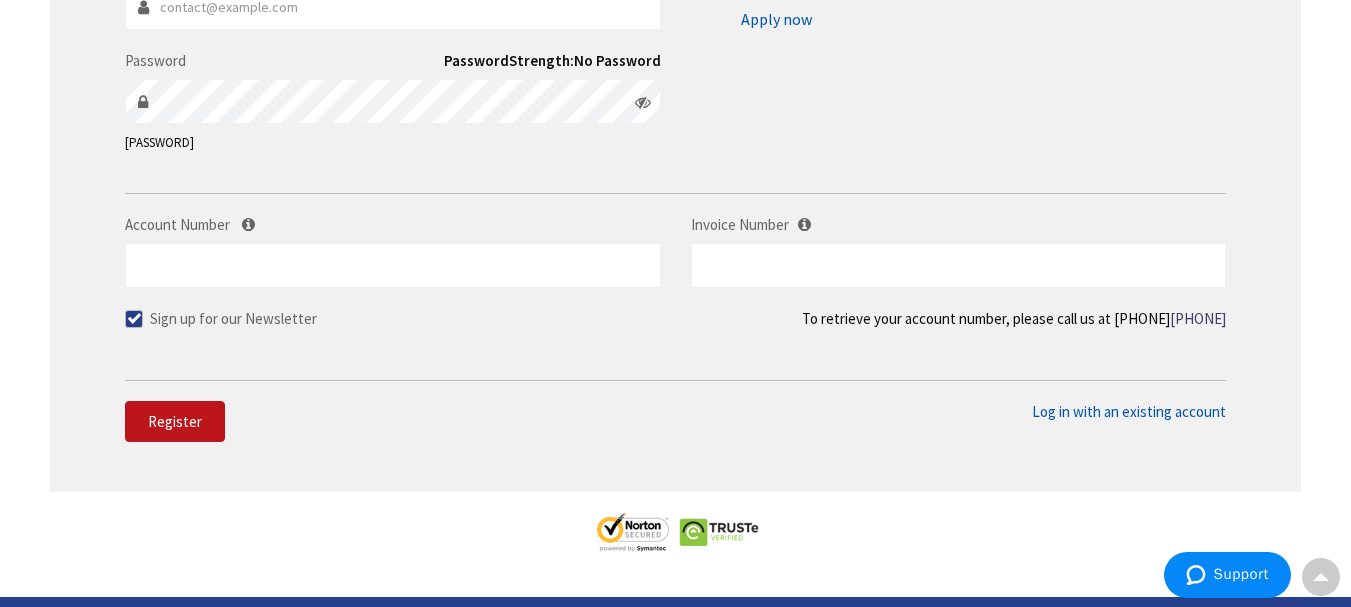scroll, scrollTop: 550, scrollLeft: 0, axis: vertical 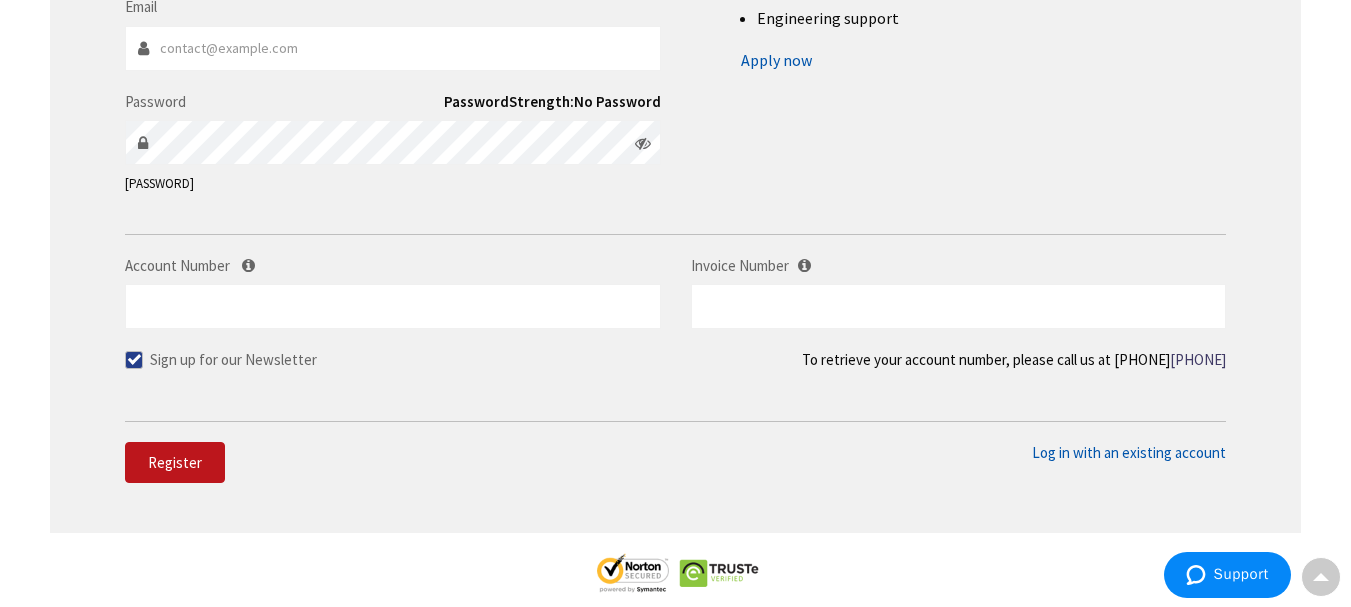 drag, startPoint x: 721, startPoint y: 310, endPoint x: 715, endPoint y: 294, distance: 17.088007 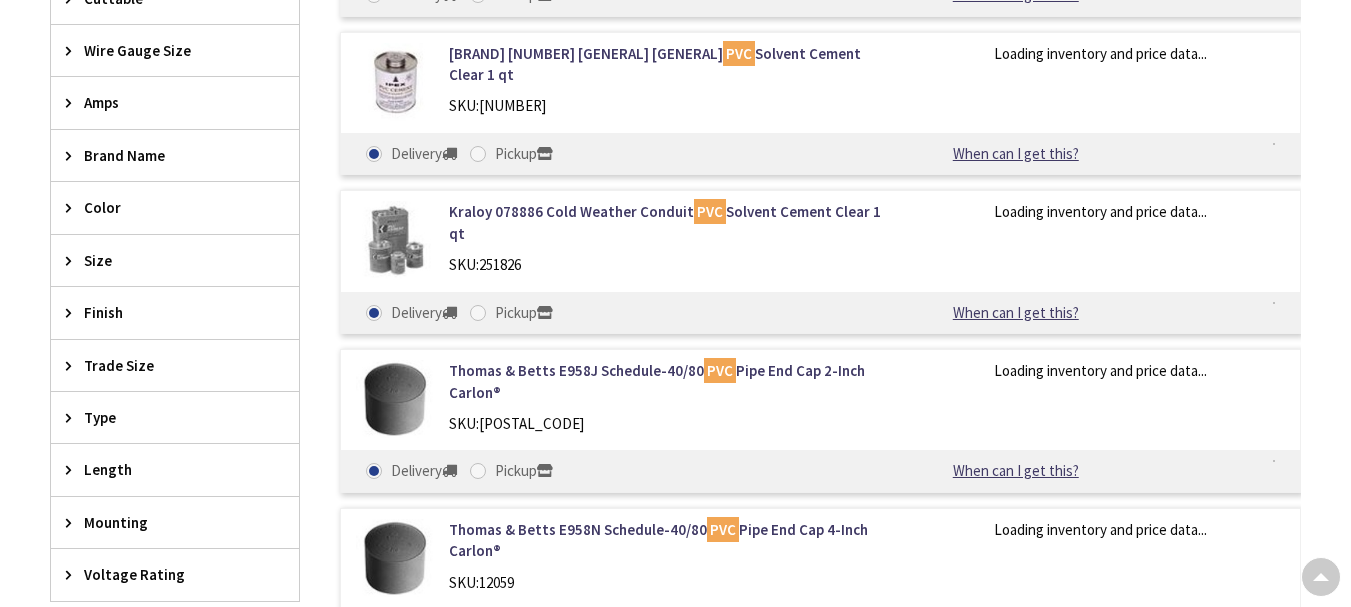 scroll, scrollTop: 772, scrollLeft: 0, axis: vertical 